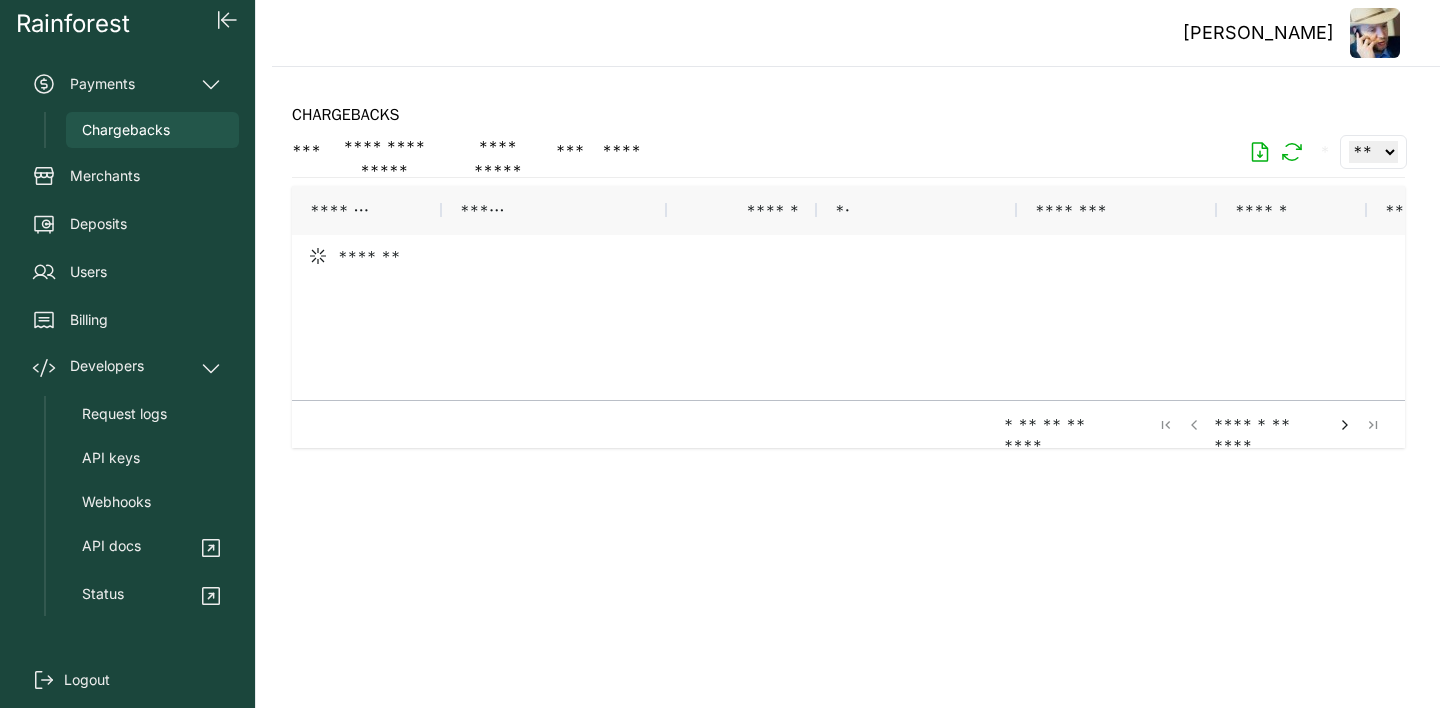 scroll, scrollTop: 0, scrollLeft: 0, axis: both 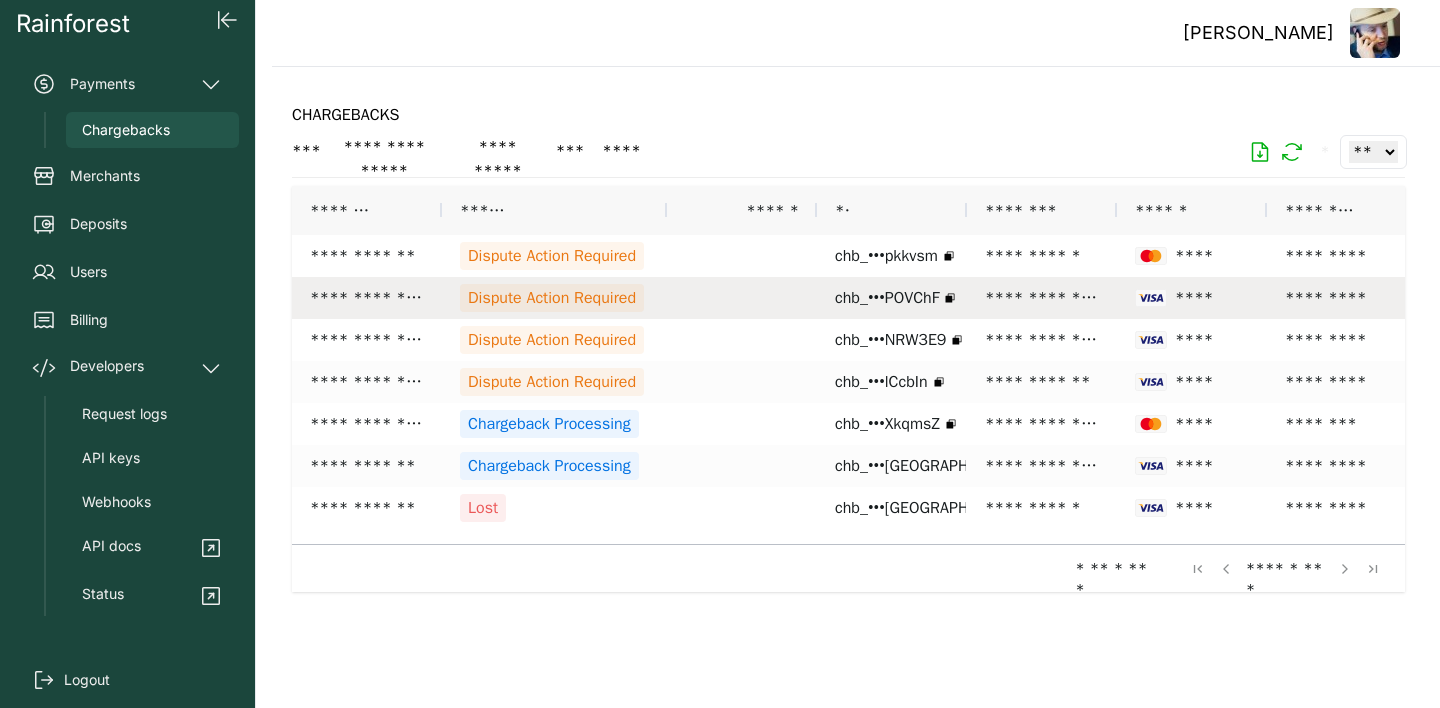 click at bounding box center [742, 298] 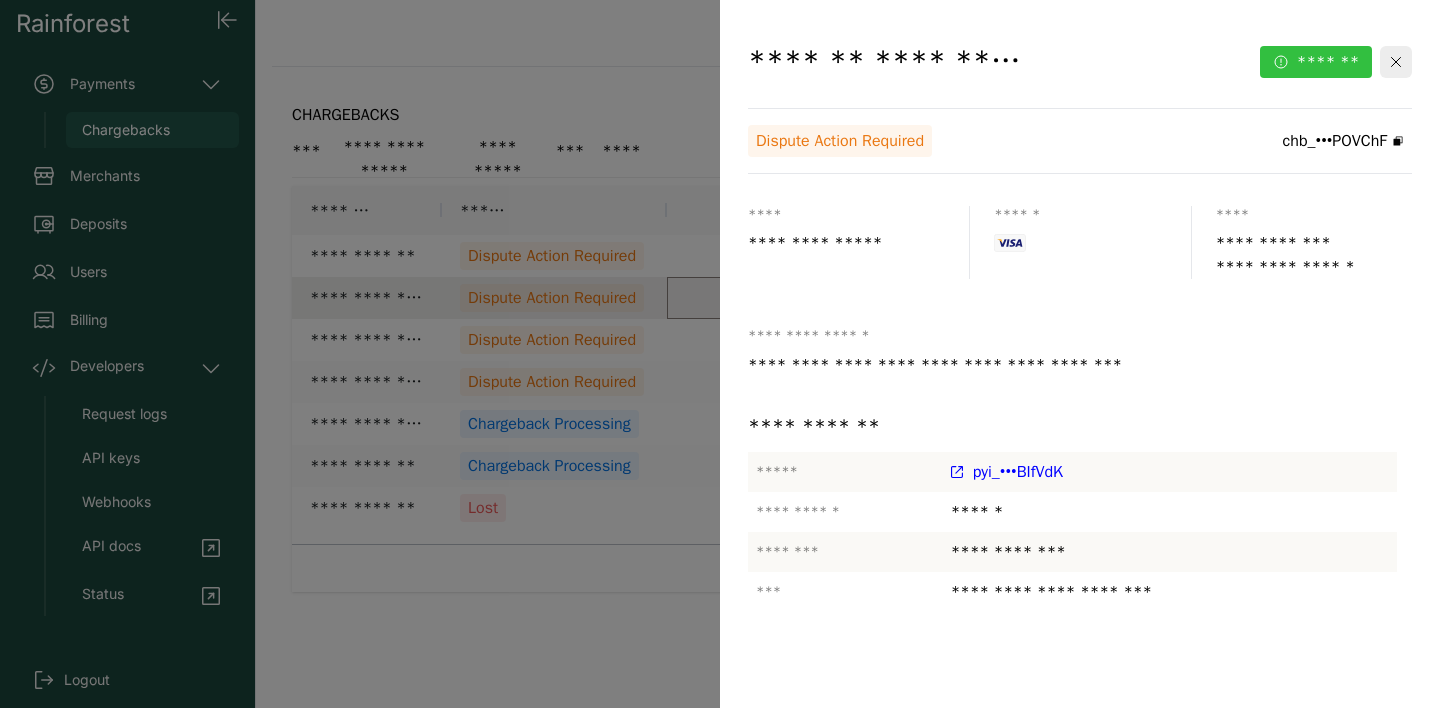 click on "*******" 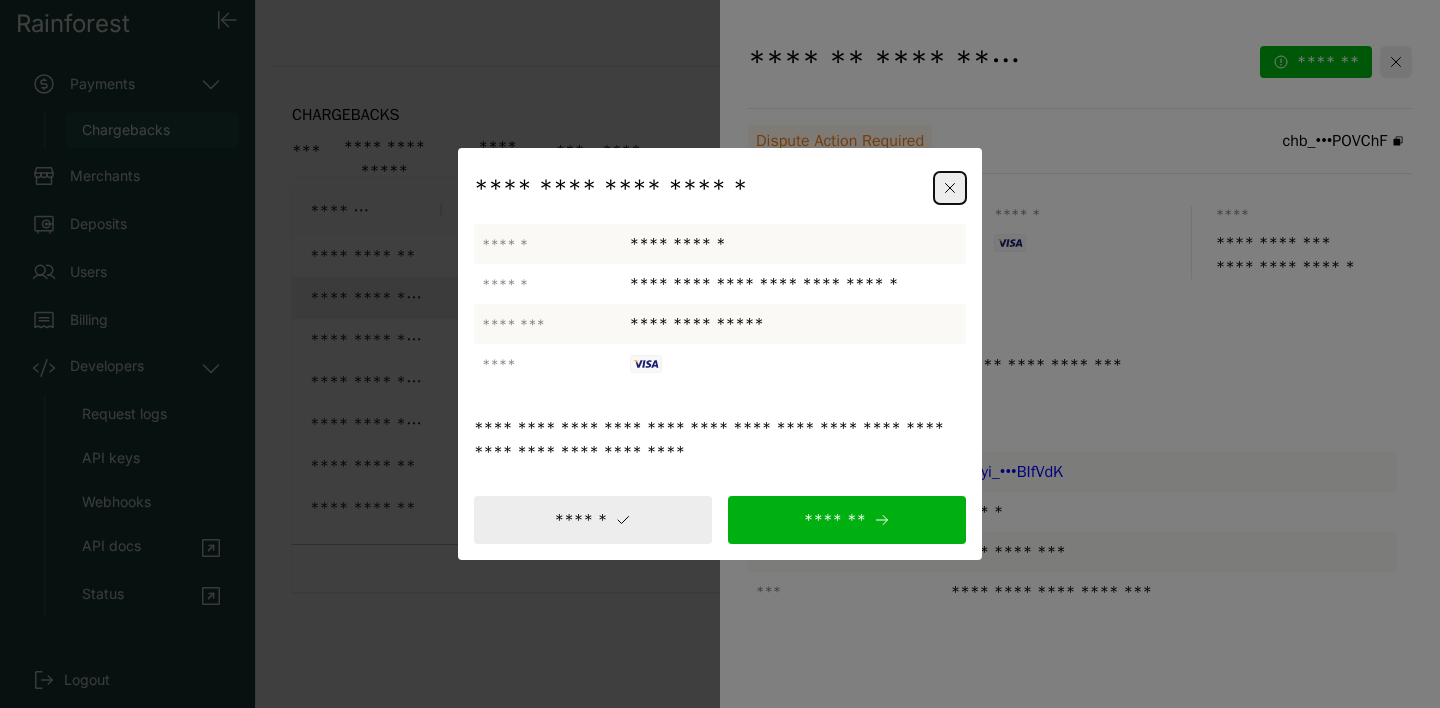 click 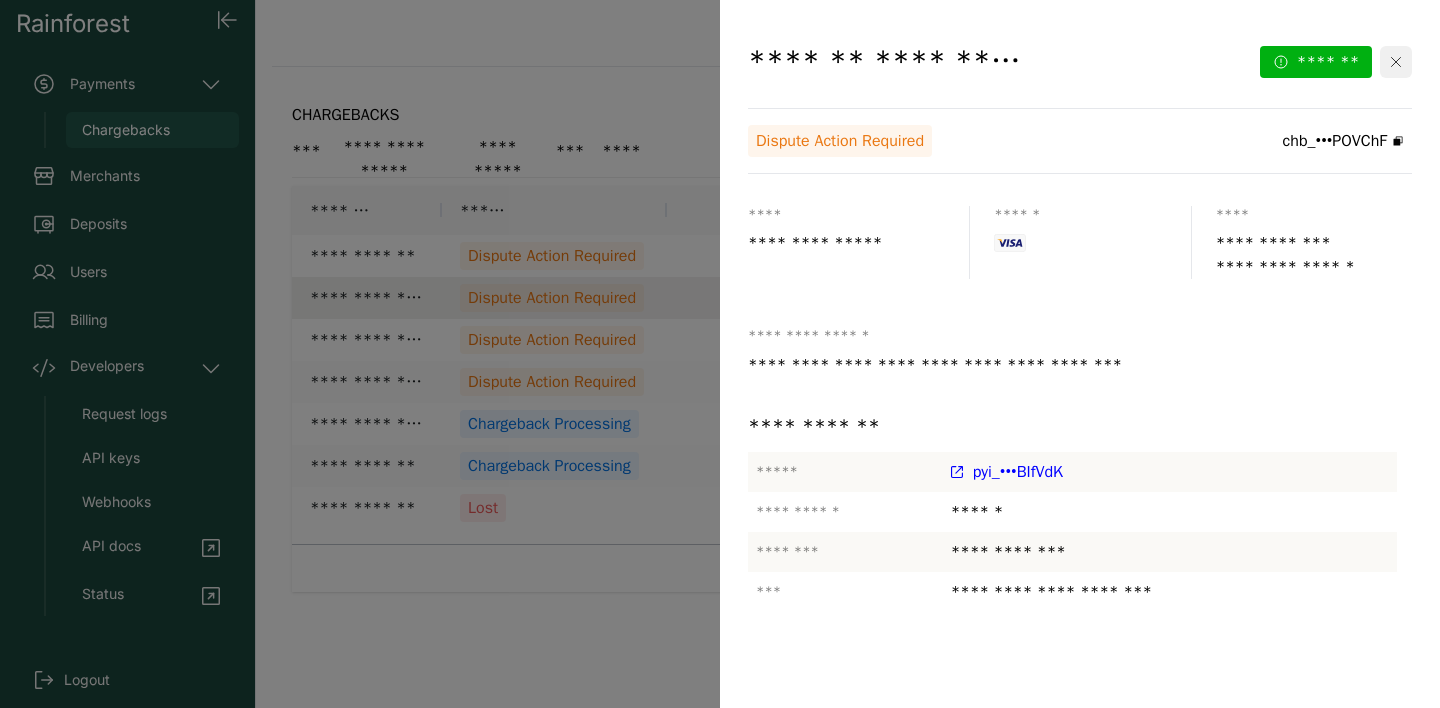 click 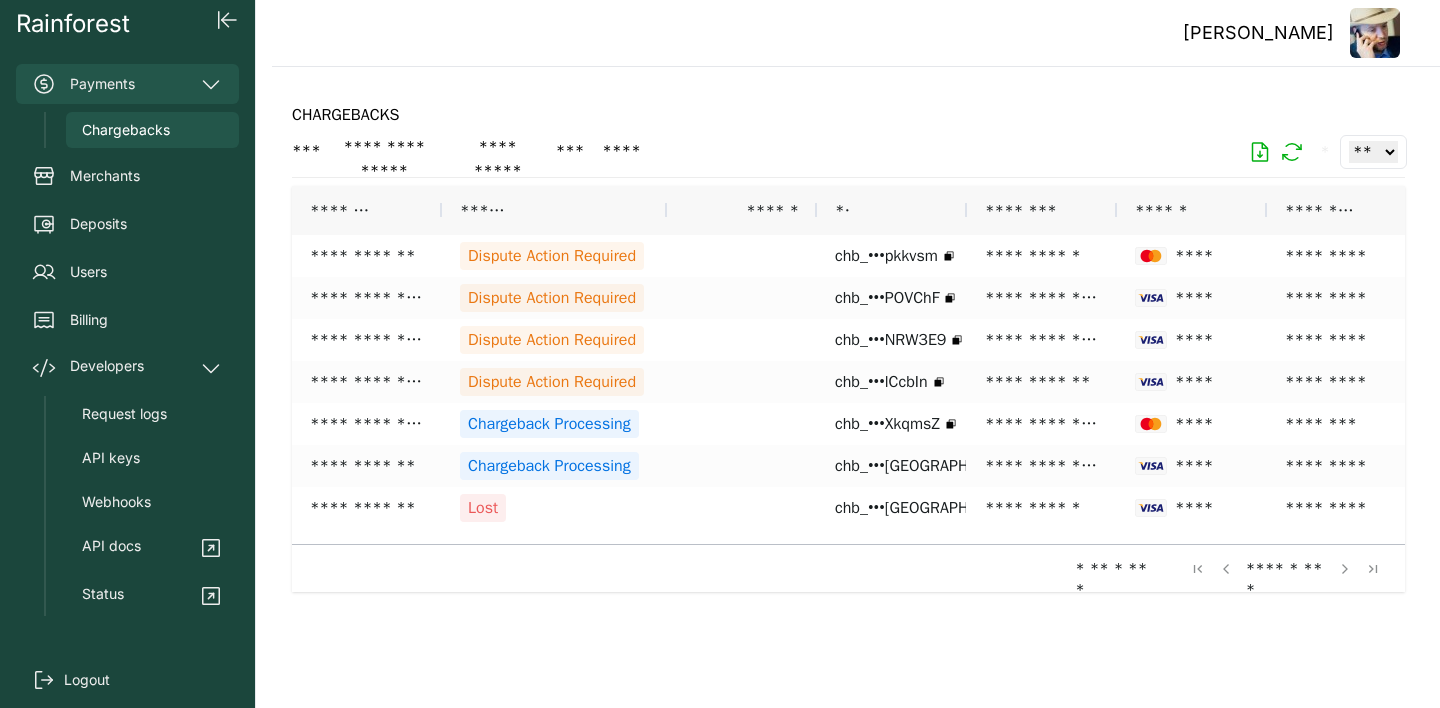 click on "Payments" at bounding box center (127, 84) 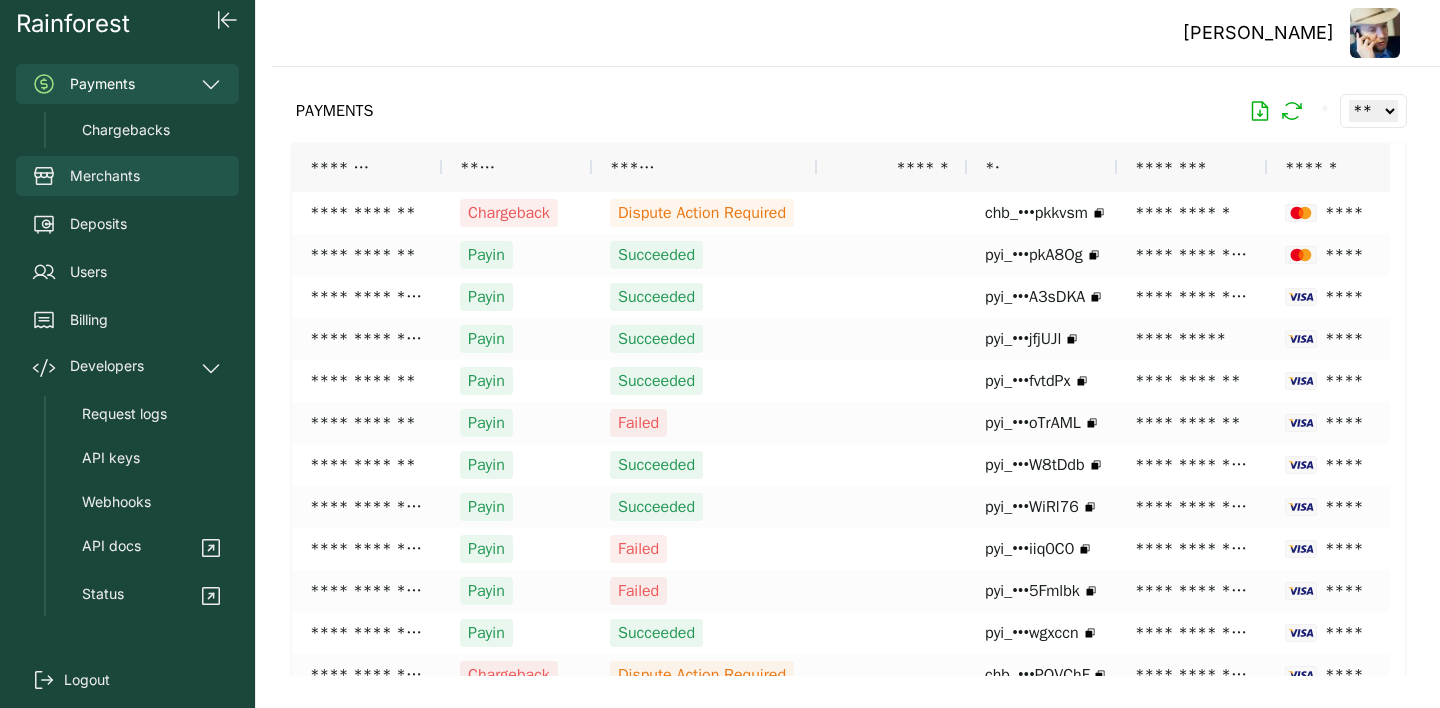 click on "Merchants" at bounding box center (105, 176) 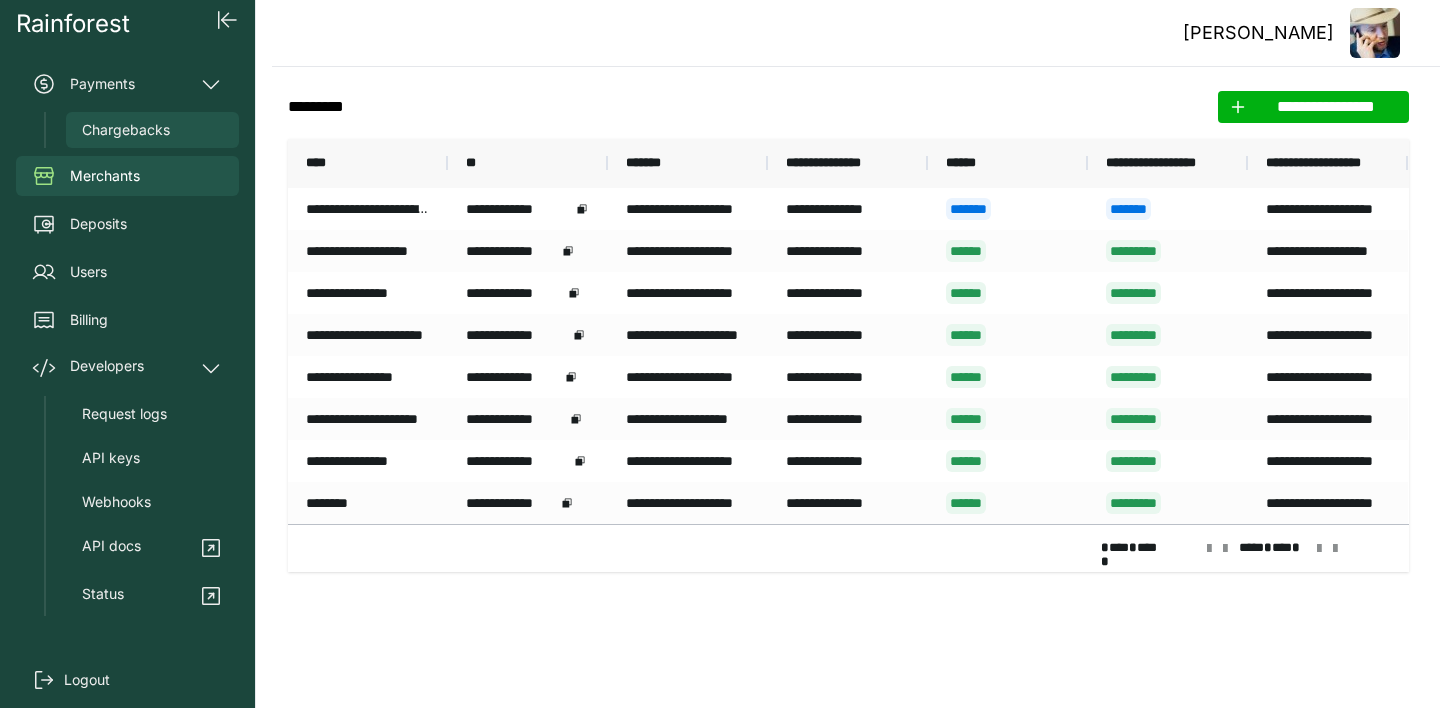 click on "Chargebacks" at bounding box center [126, 130] 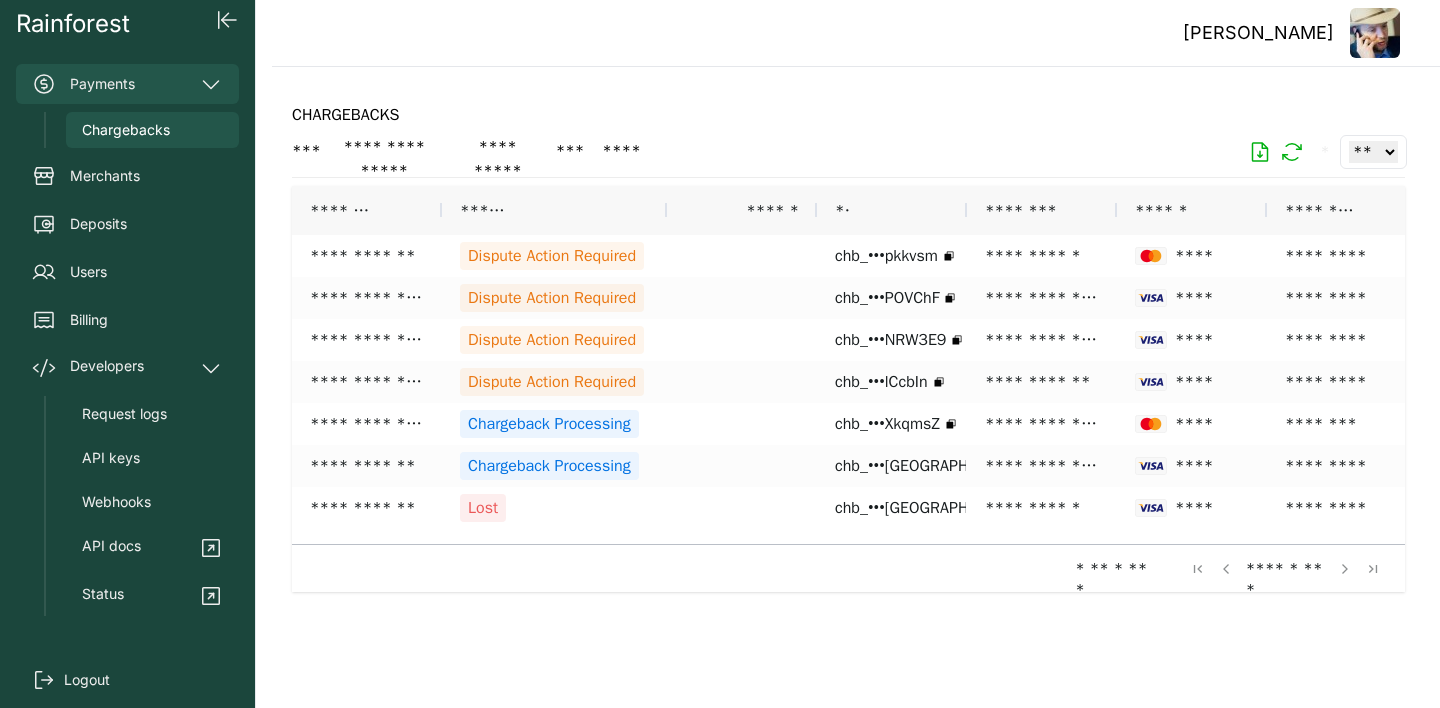 click on "Payments" at bounding box center (127, 84) 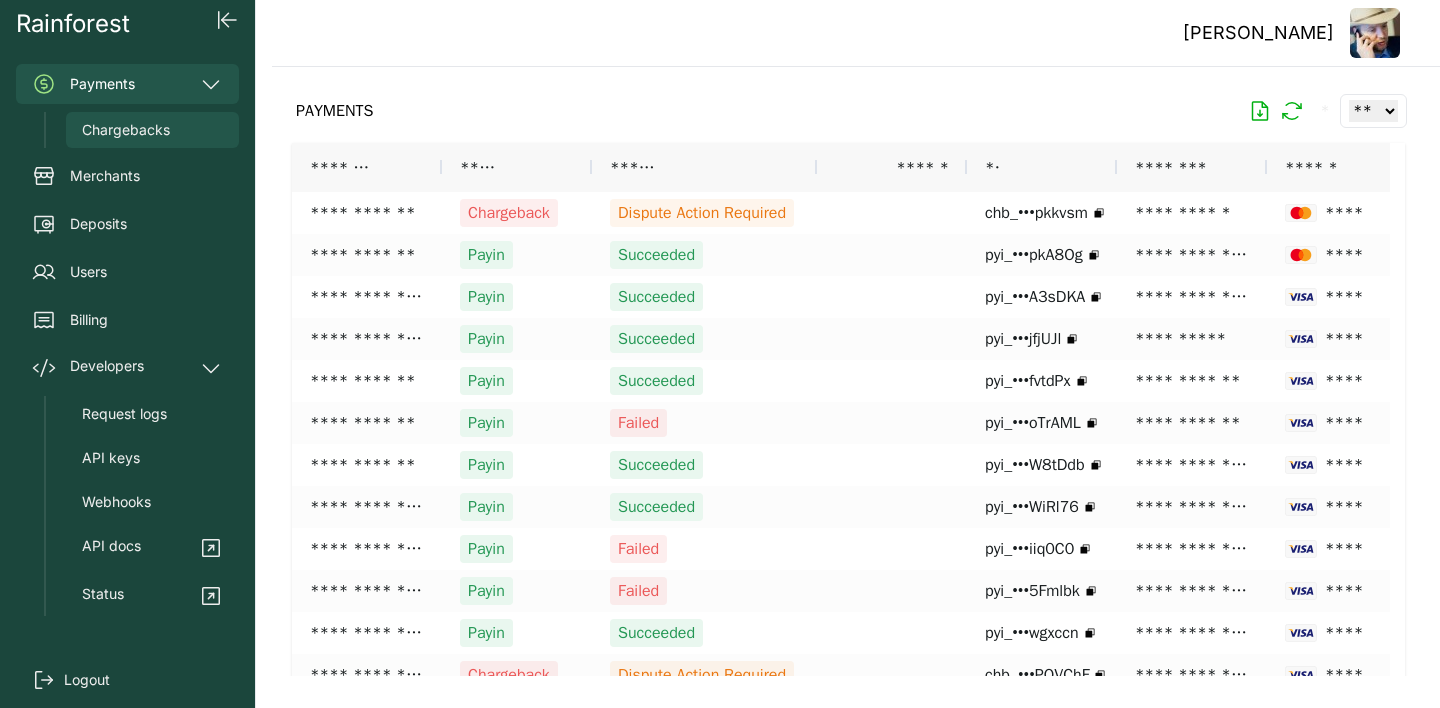 click on "Chargebacks" at bounding box center (126, 130) 